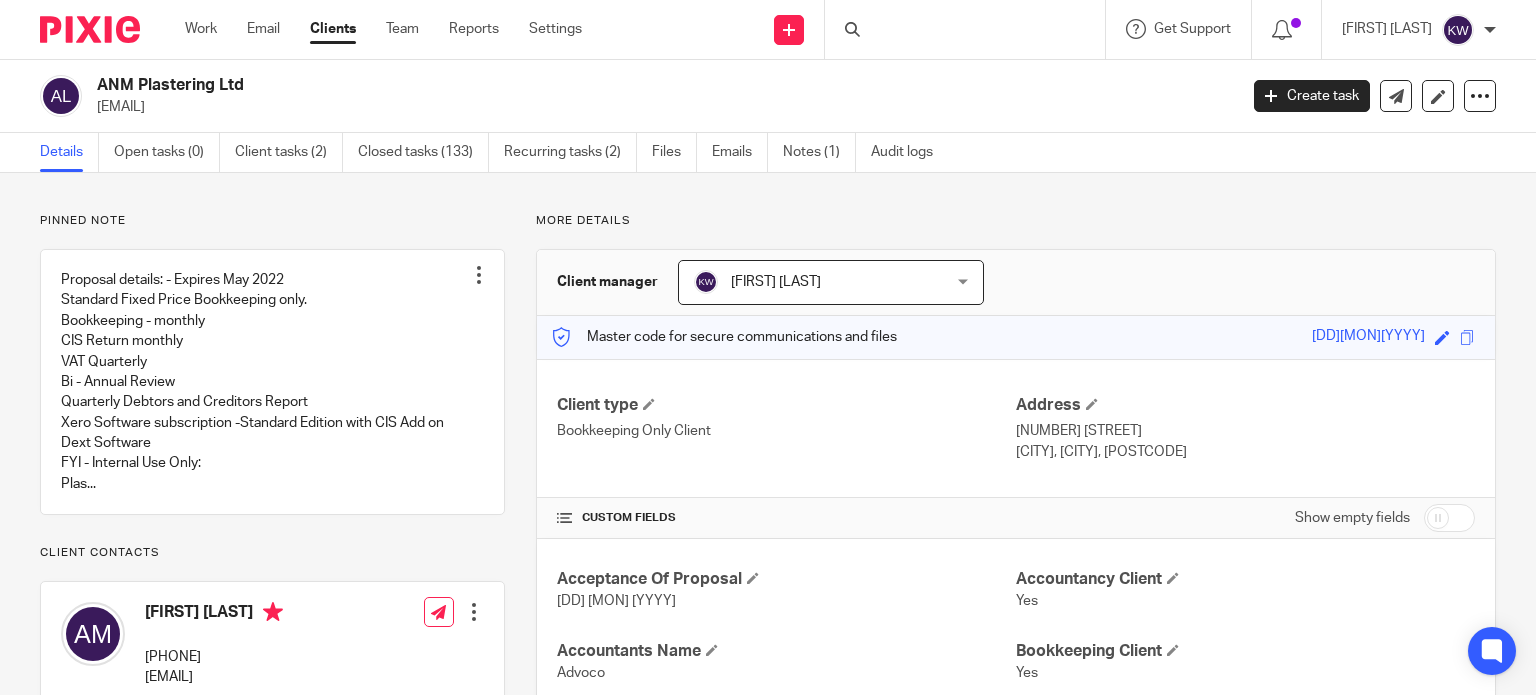 scroll, scrollTop: 0, scrollLeft: 0, axis: both 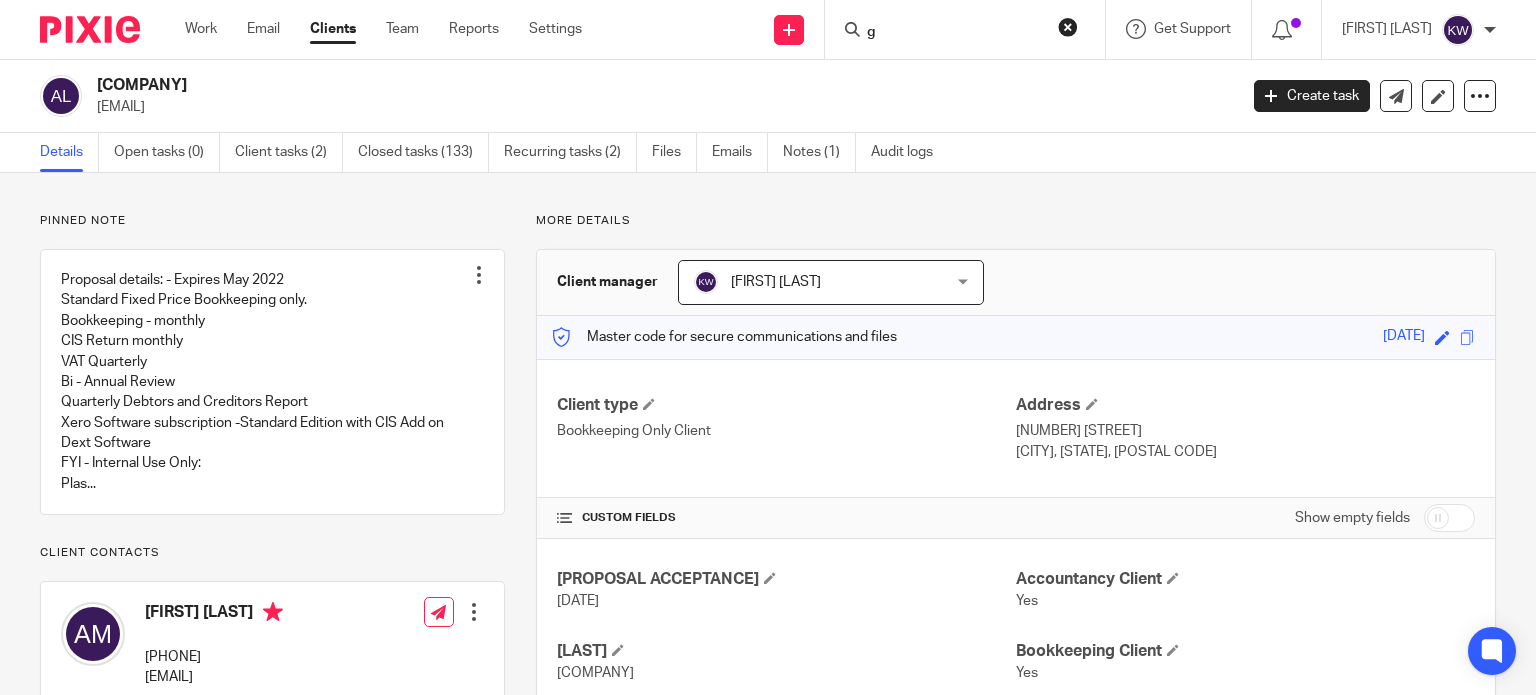 click on "g" at bounding box center (955, 33) 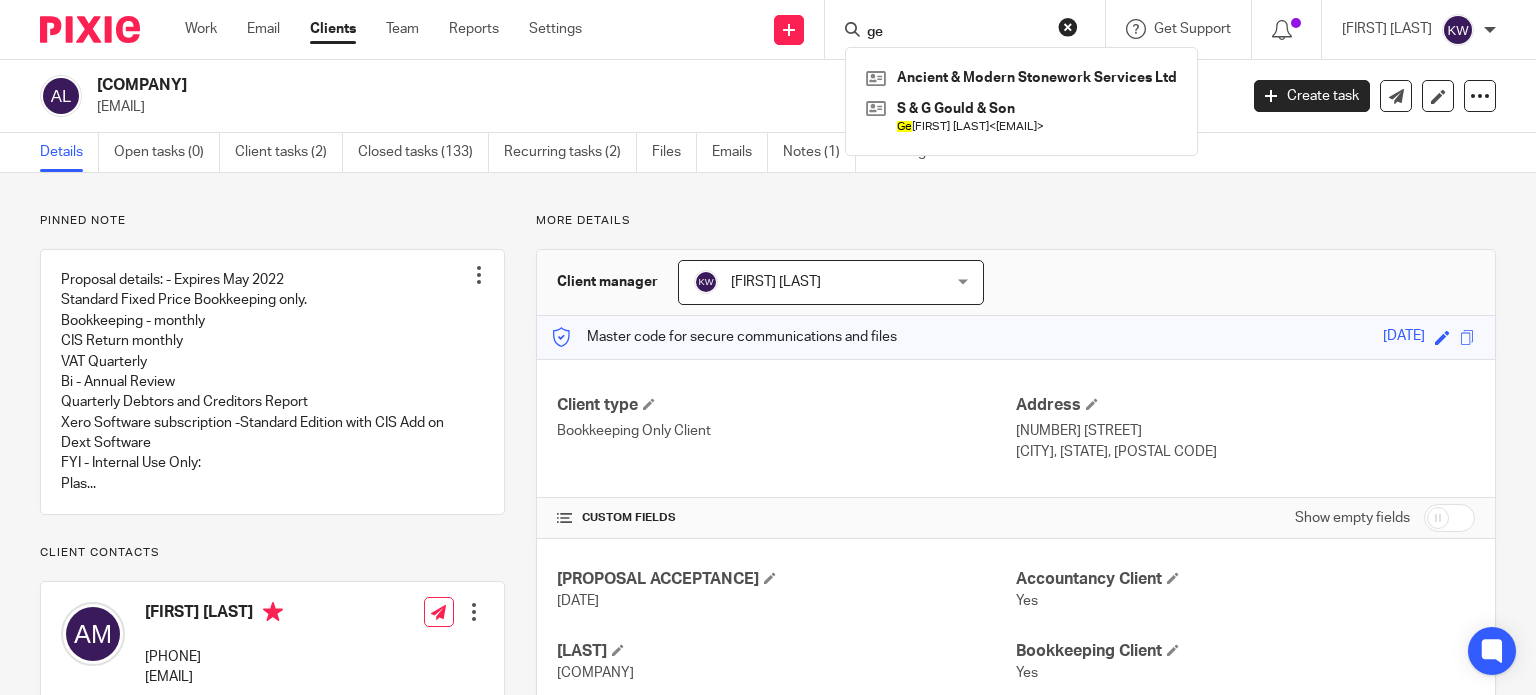 type on "g" 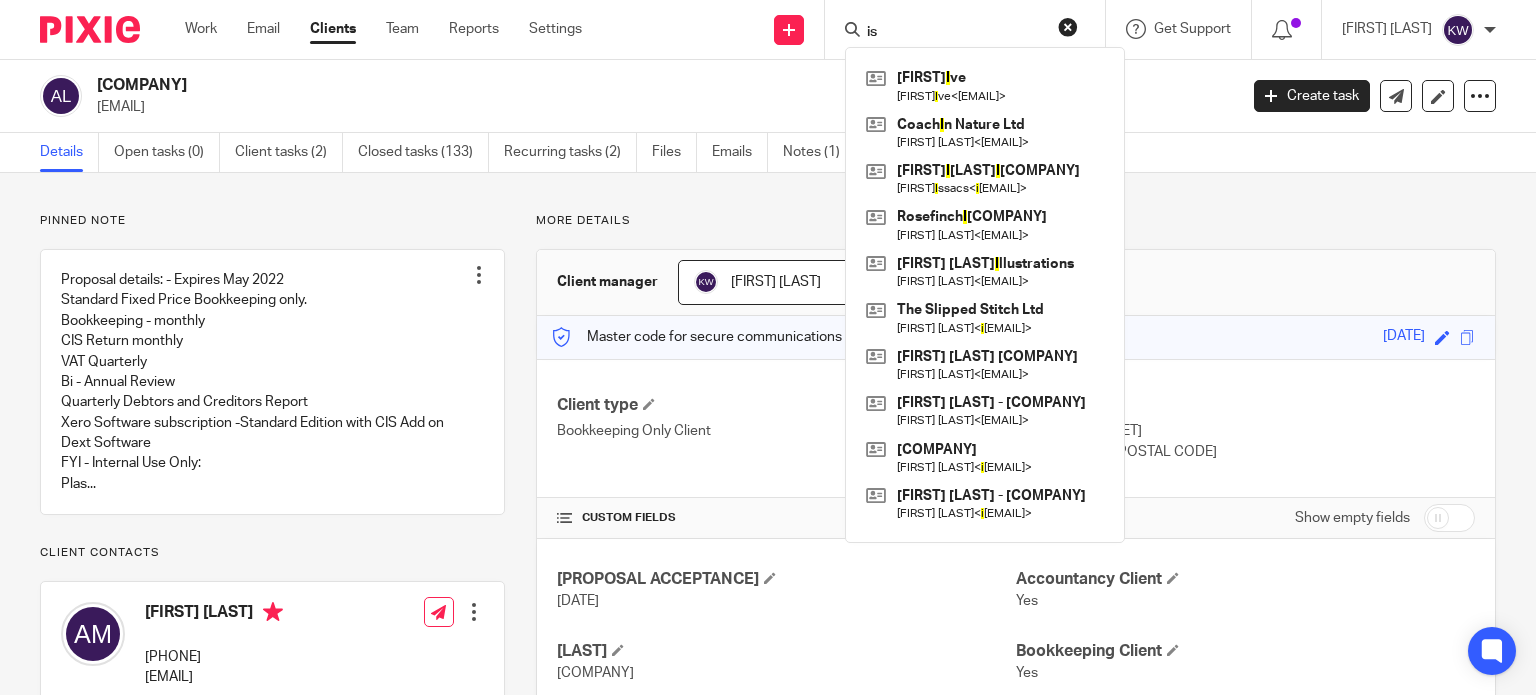 type on "i" 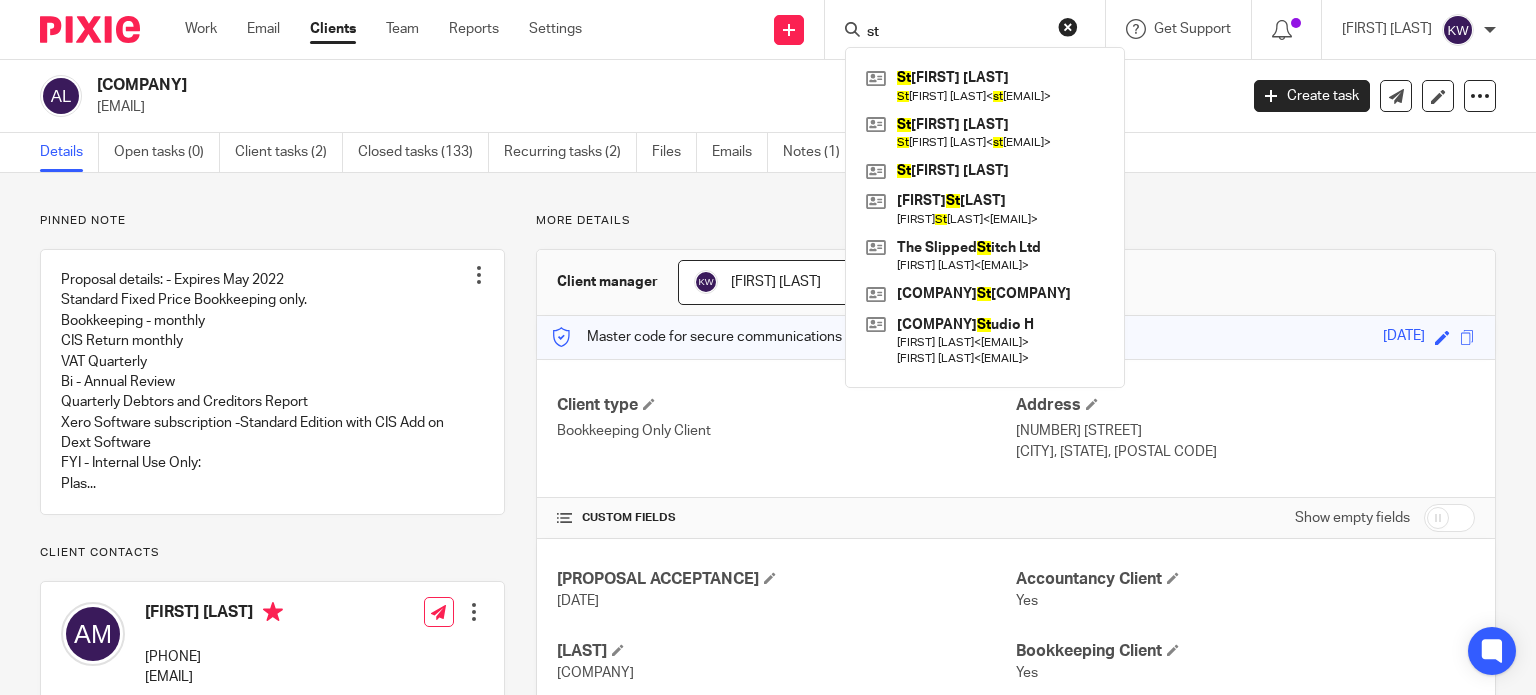 type on "s" 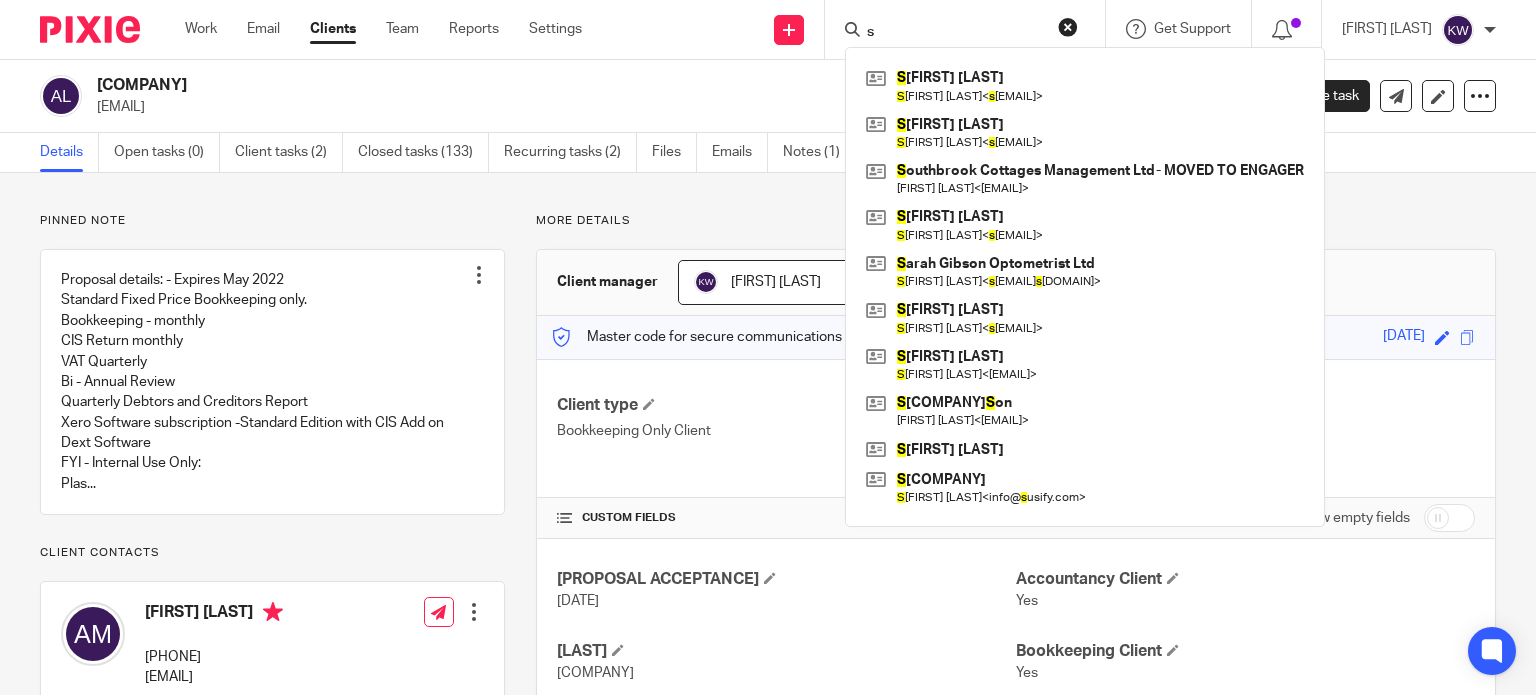 type 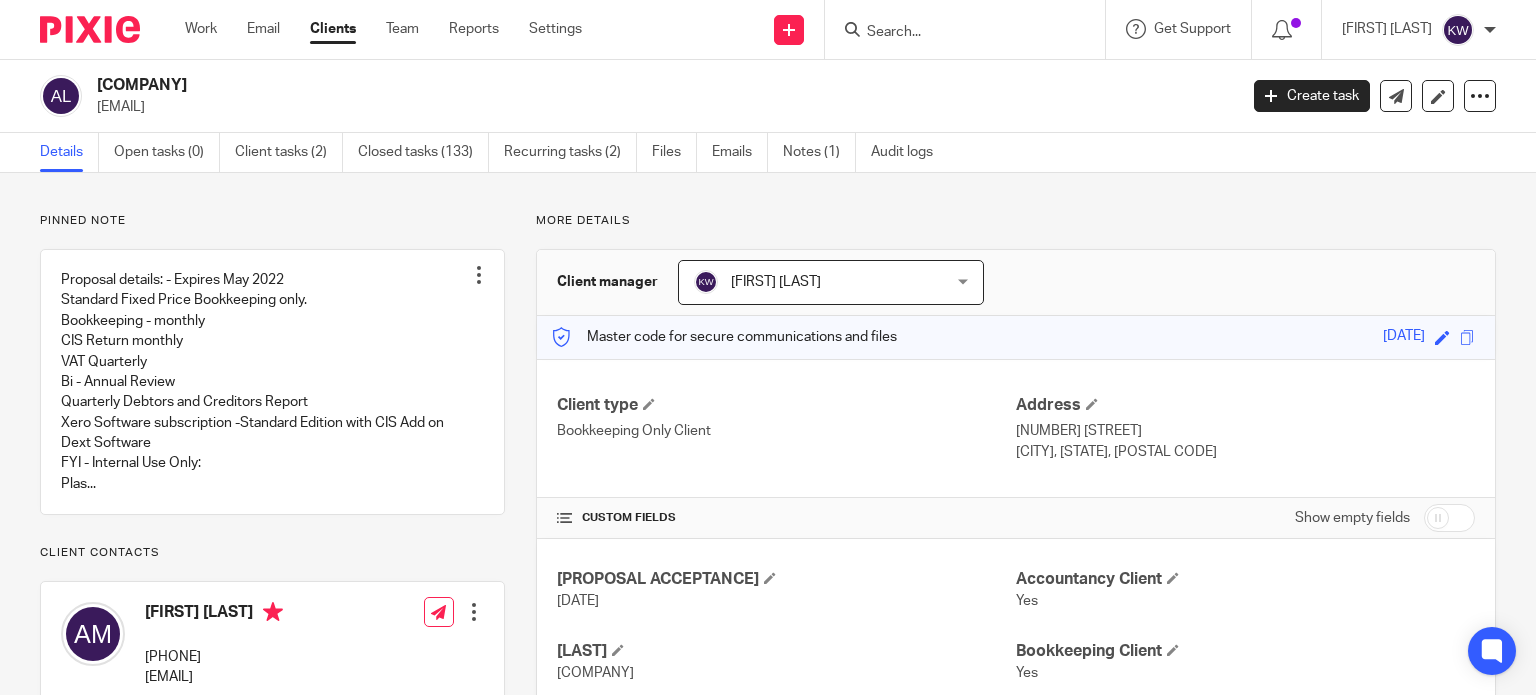 click on "Clients" at bounding box center (333, 29) 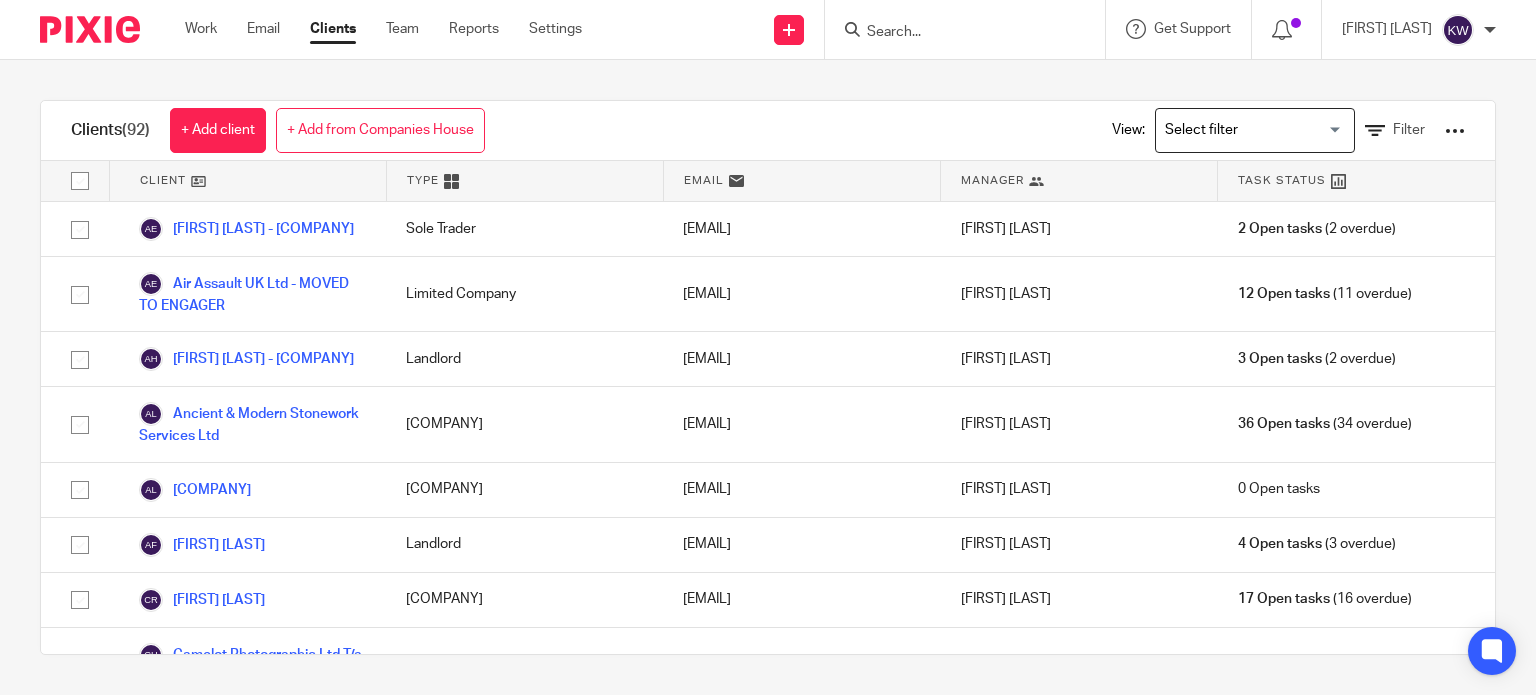 scroll, scrollTop: 0, scrollLeft: 0, axis: both 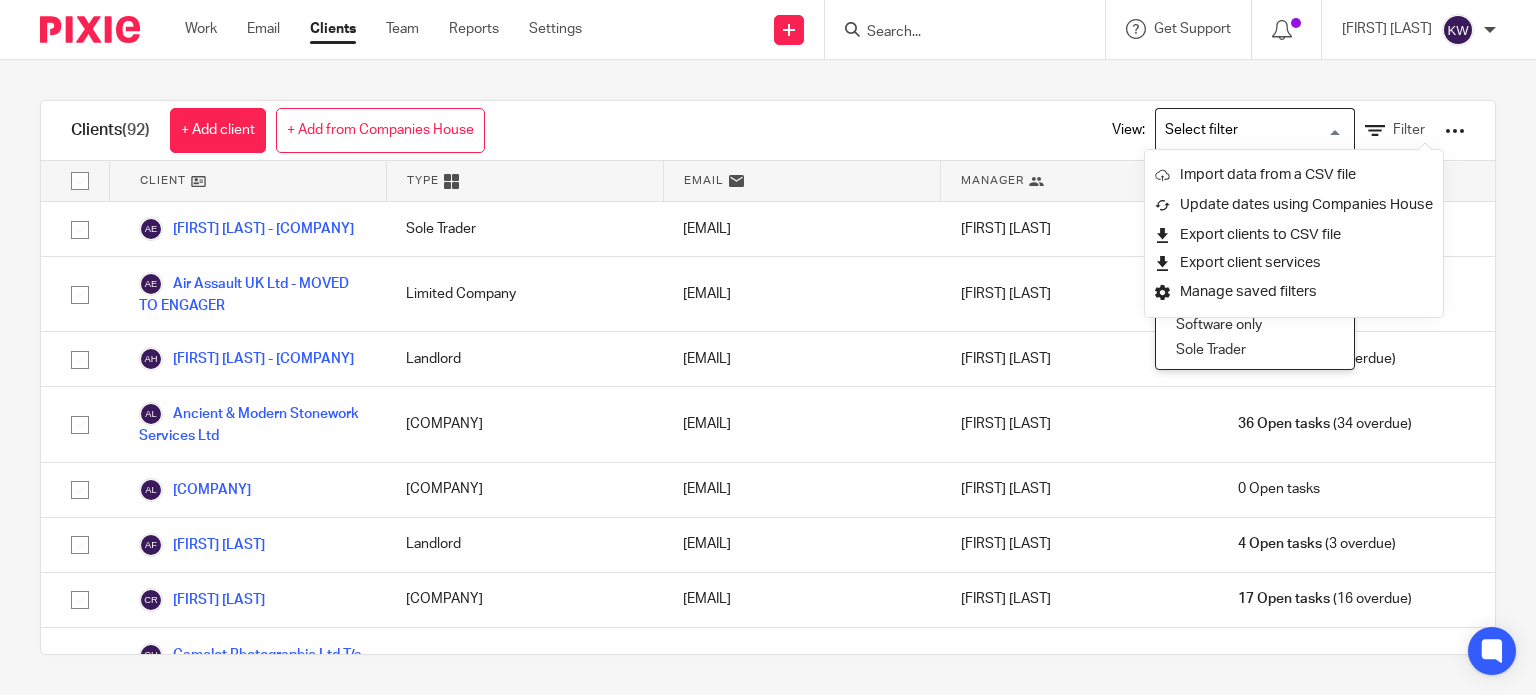 click on "Loading..." at bounding box center (1349, 128) 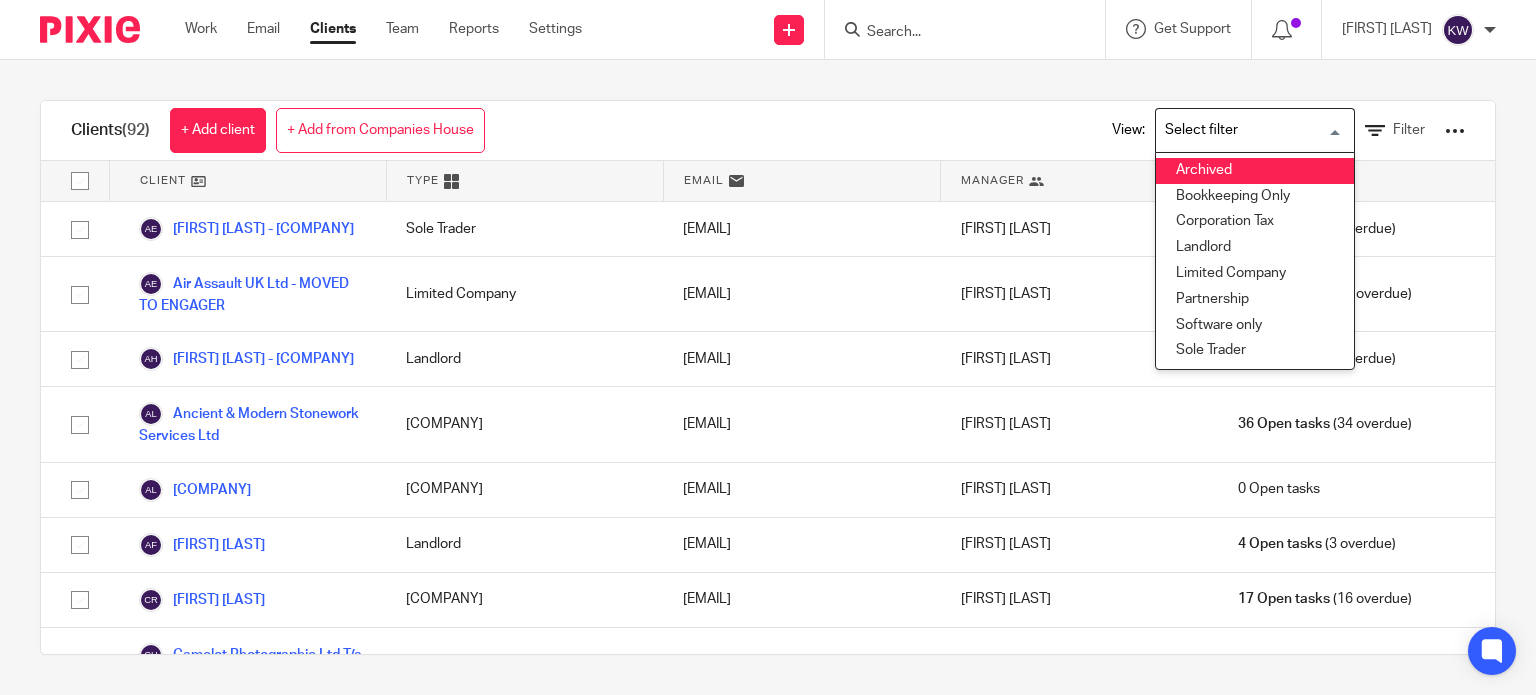 click on "Archived" at bounding box center (1255, 171) 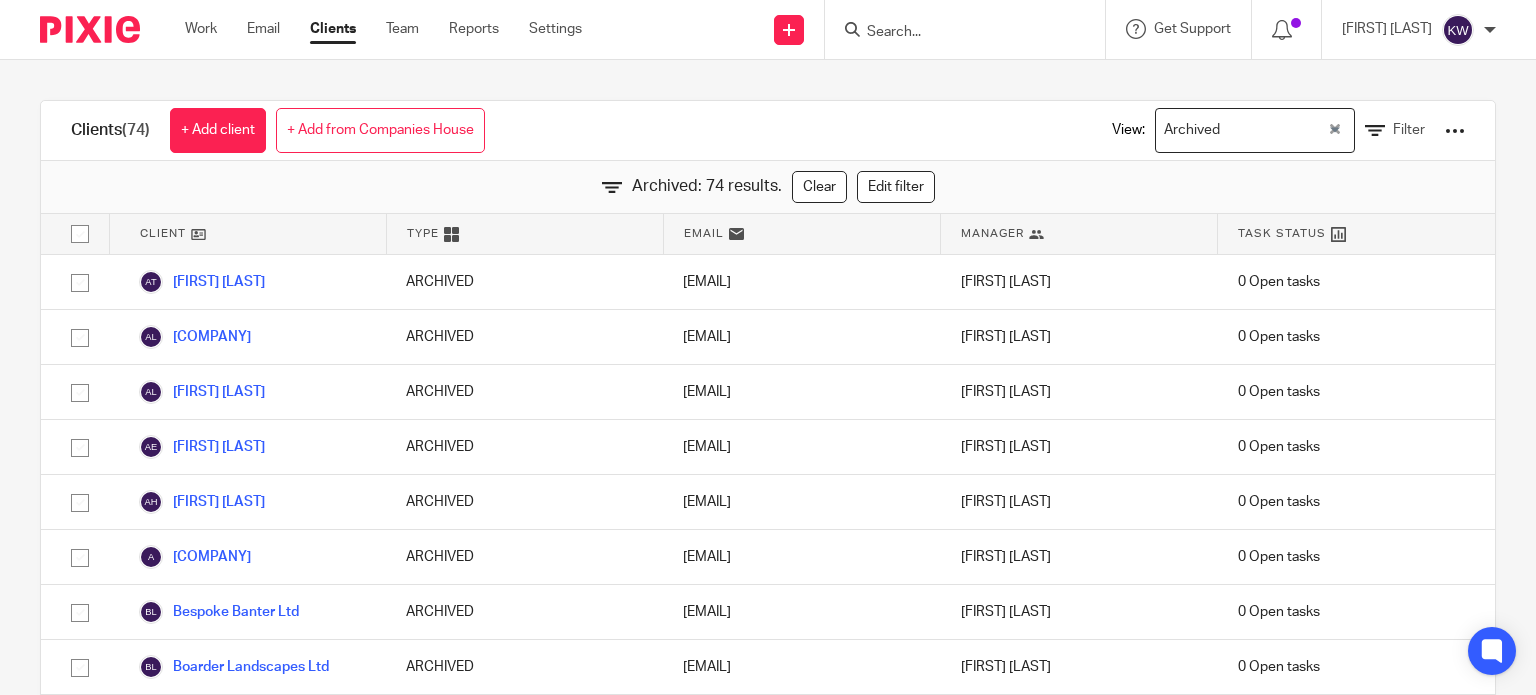 click at bounding box center [1455, 131] 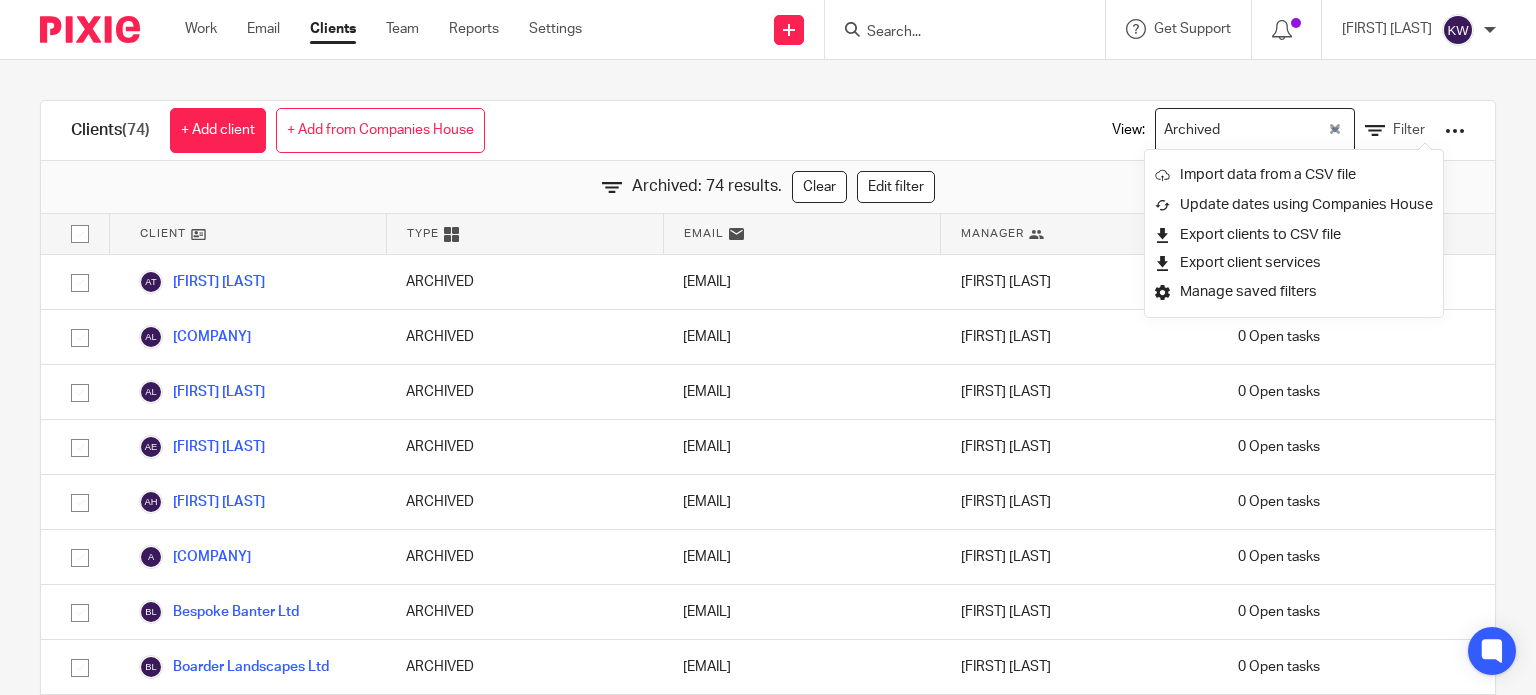 click at bounding box center (971, 29) 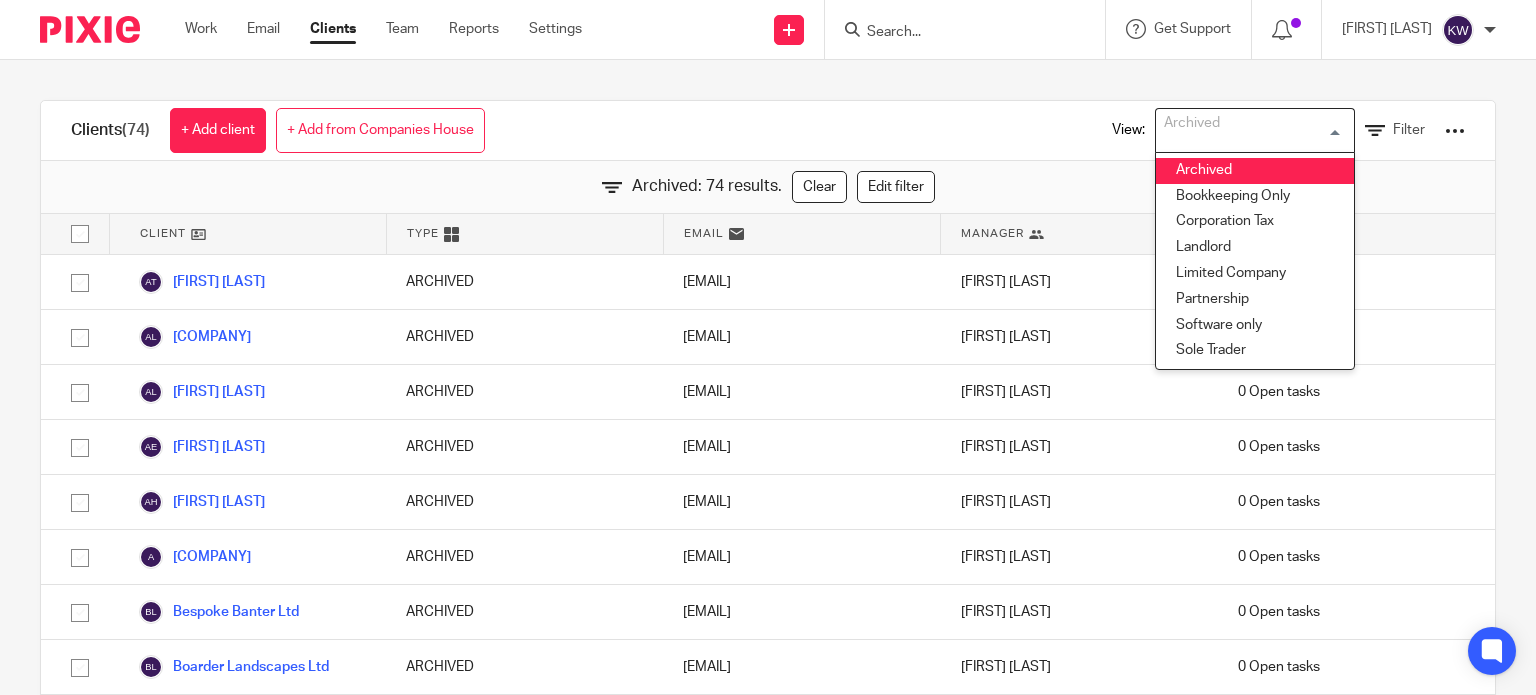 click at bounding box center (1250, 130) 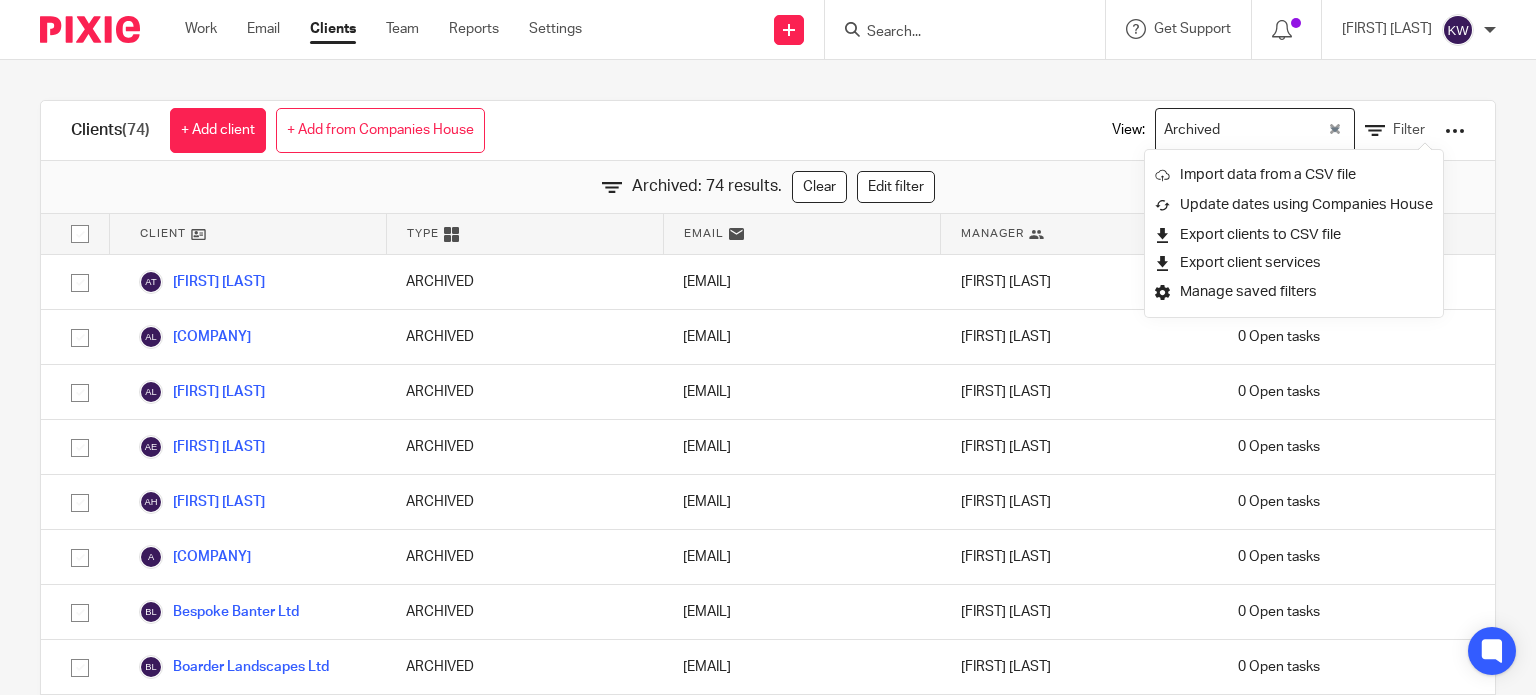 click on "View:
Archived
Loading...          Filter" at bounding box center (1273, 130) 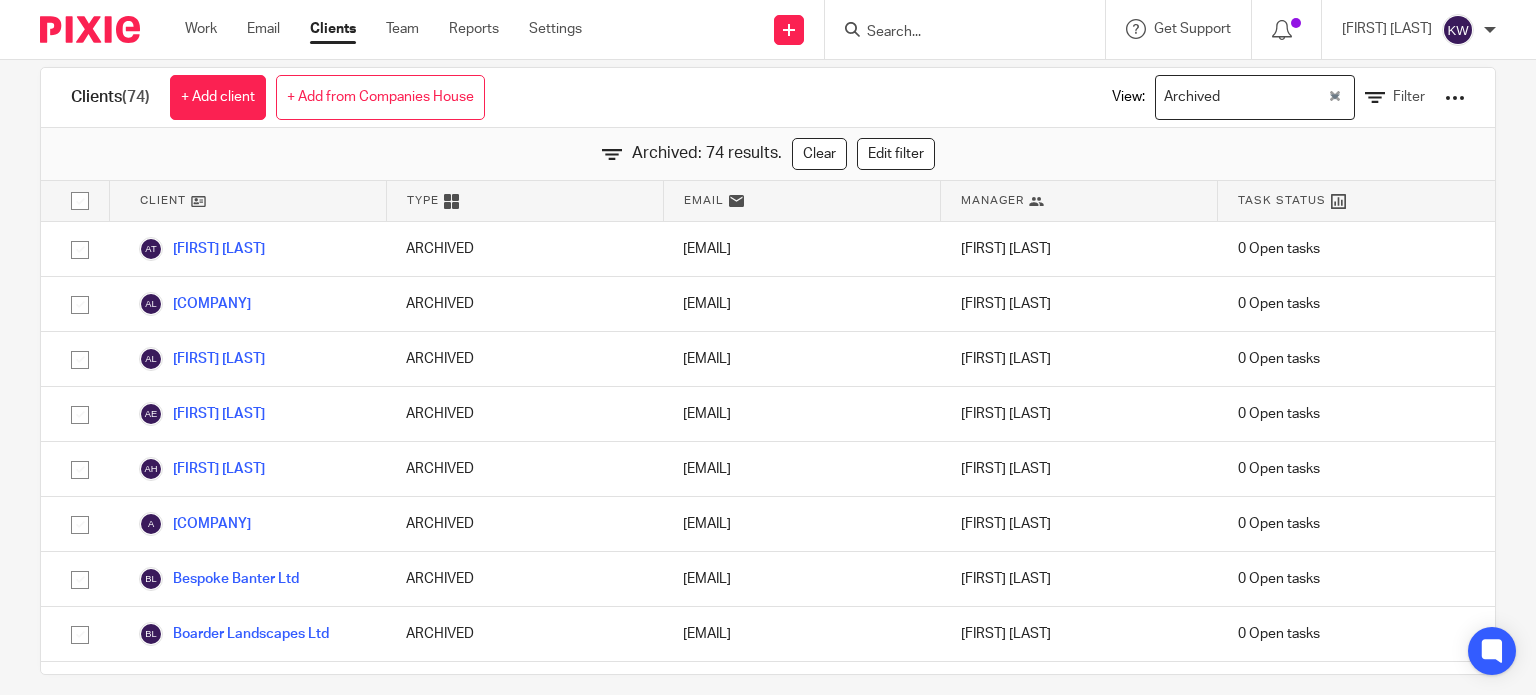 scroll, scrollTop: 52, scrollLeft: 0, axis: vertical 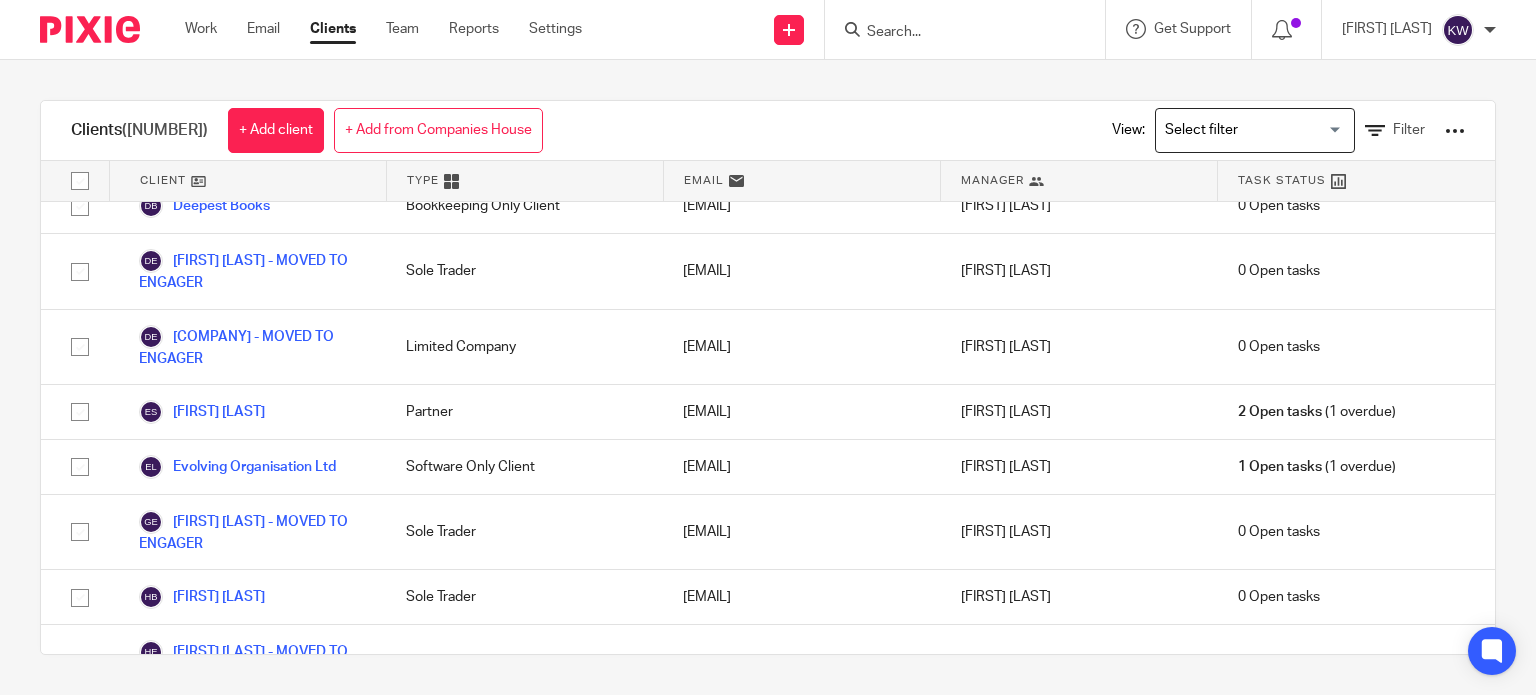 click at bounding box center [1250, 130] 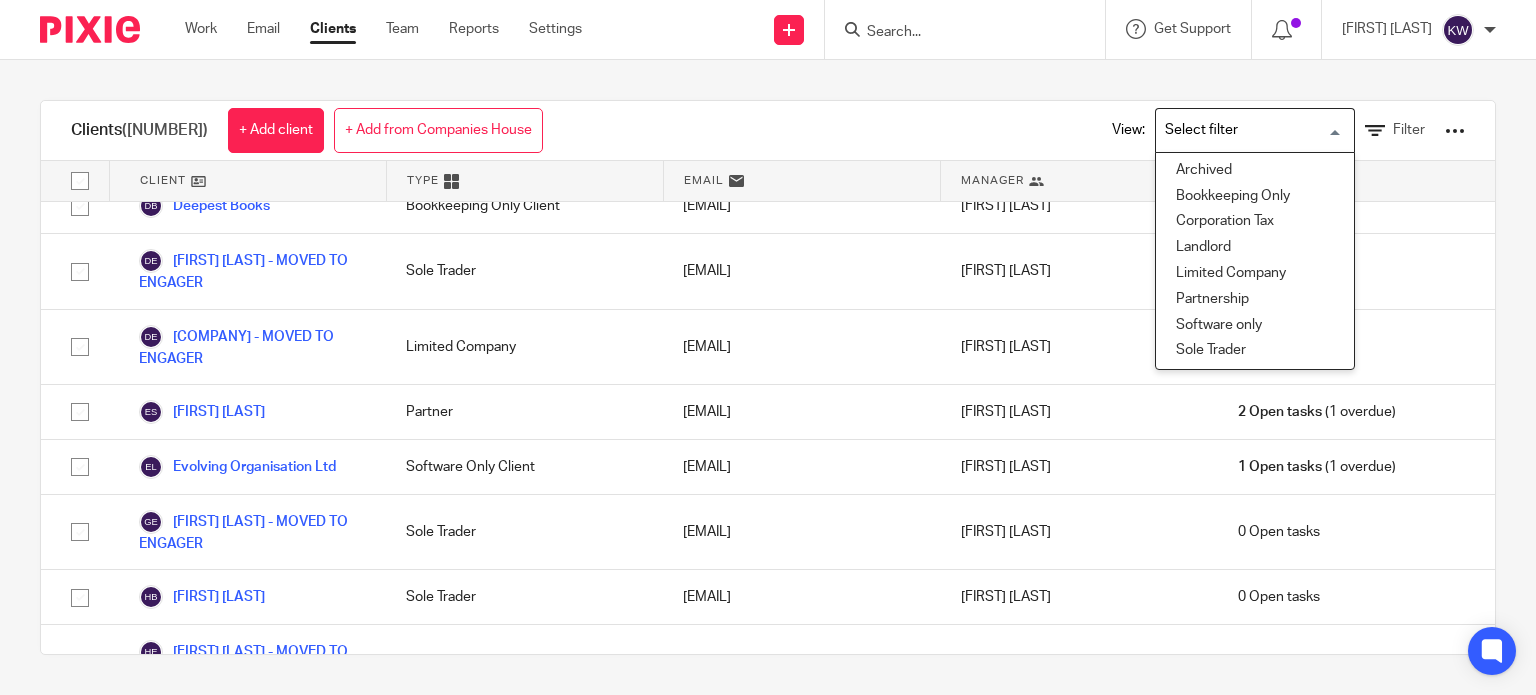 click at bounding box center [1250, 130] 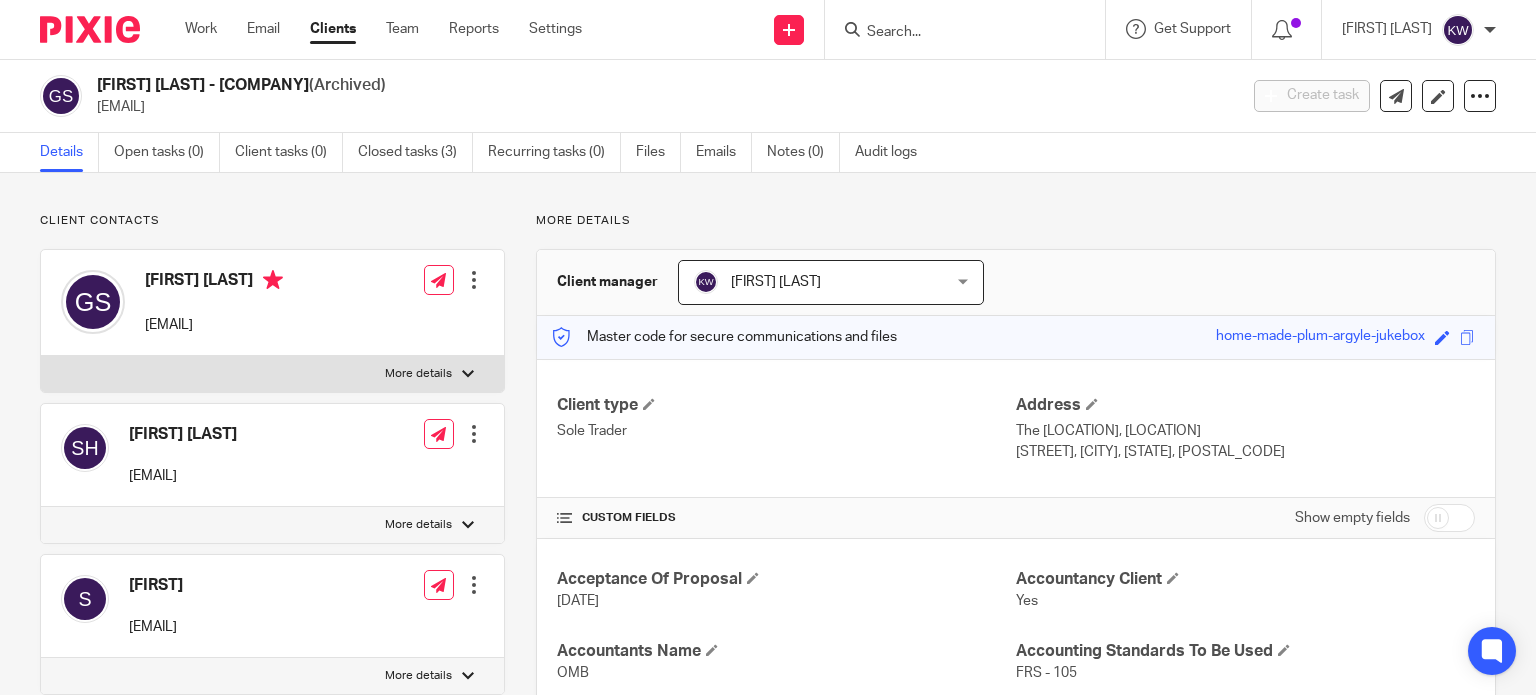 scroll, scrollTop: 0, scrollLeft: 0, axis: both 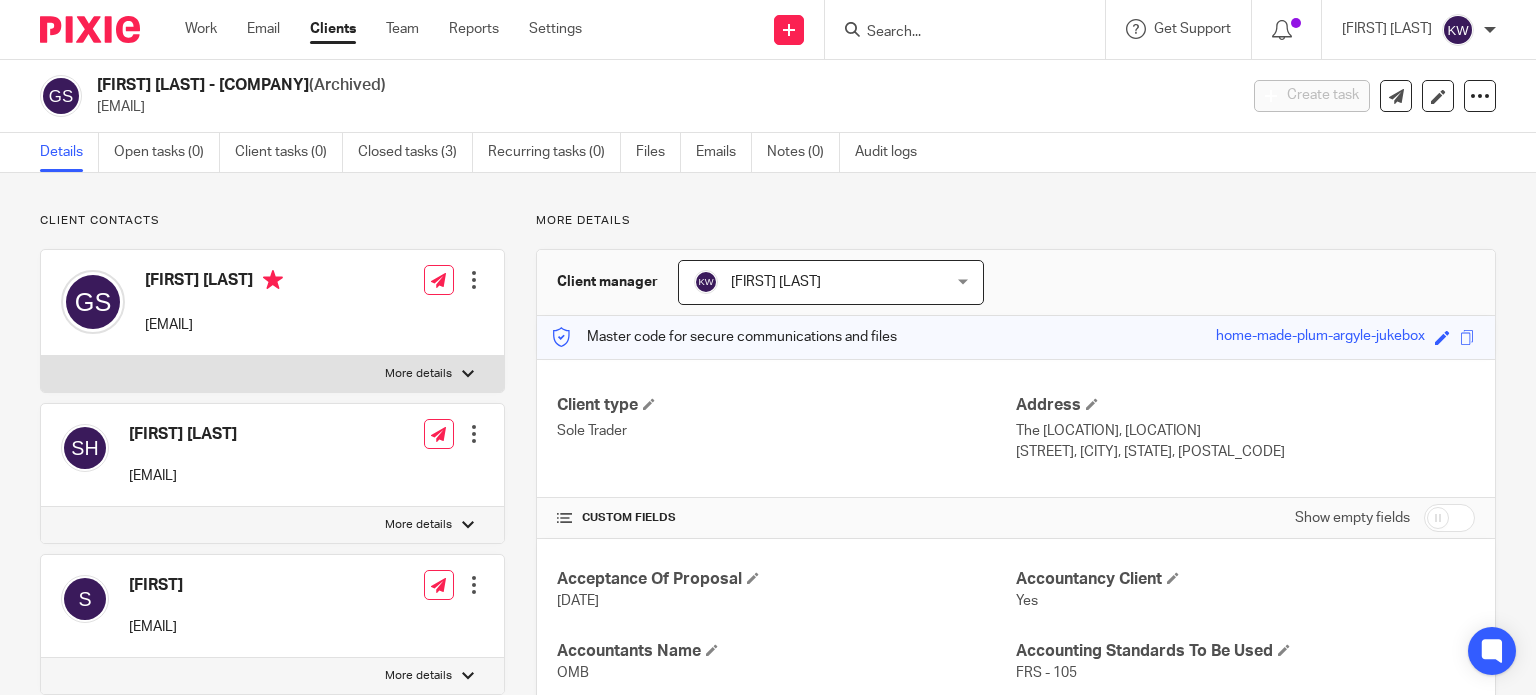click at bounding box center [468, 374] 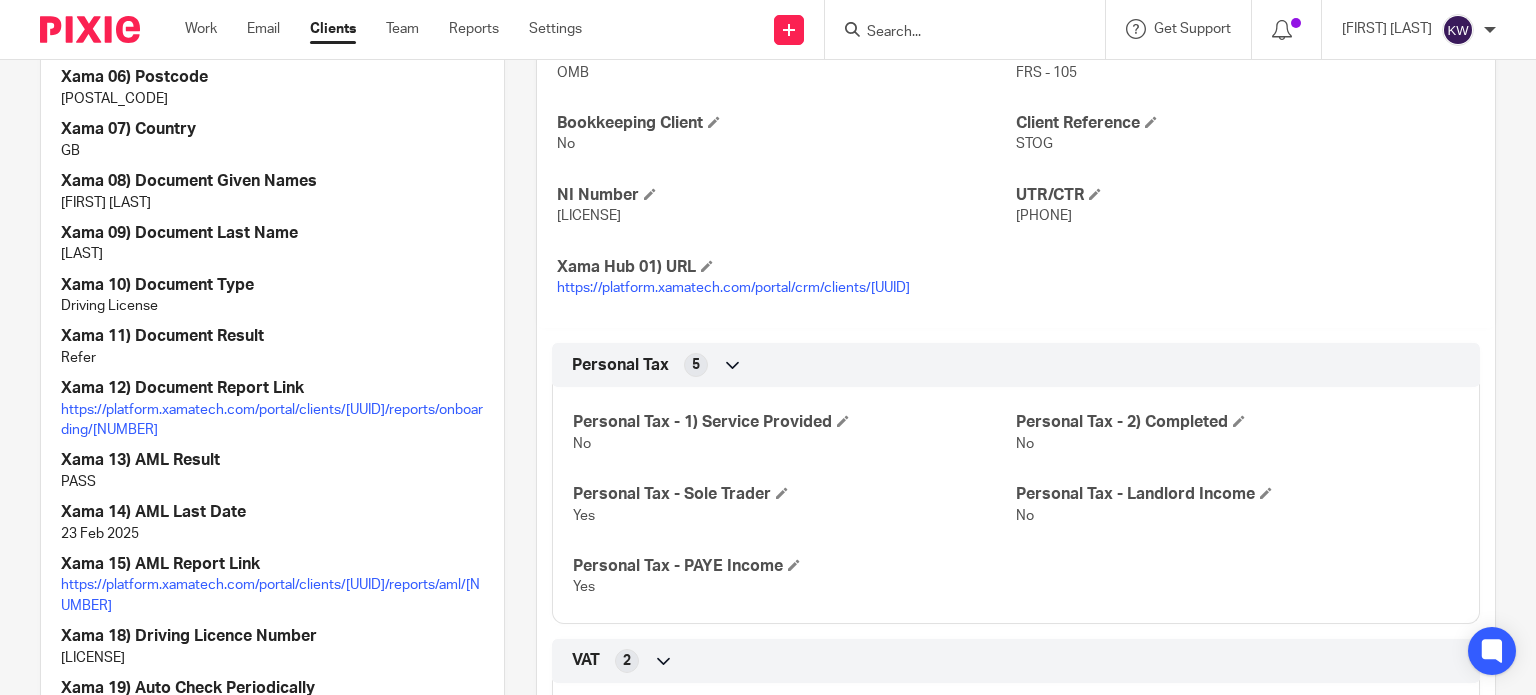 scroll, scrollTop: 700, scrollLeft: 0, axis: vertical 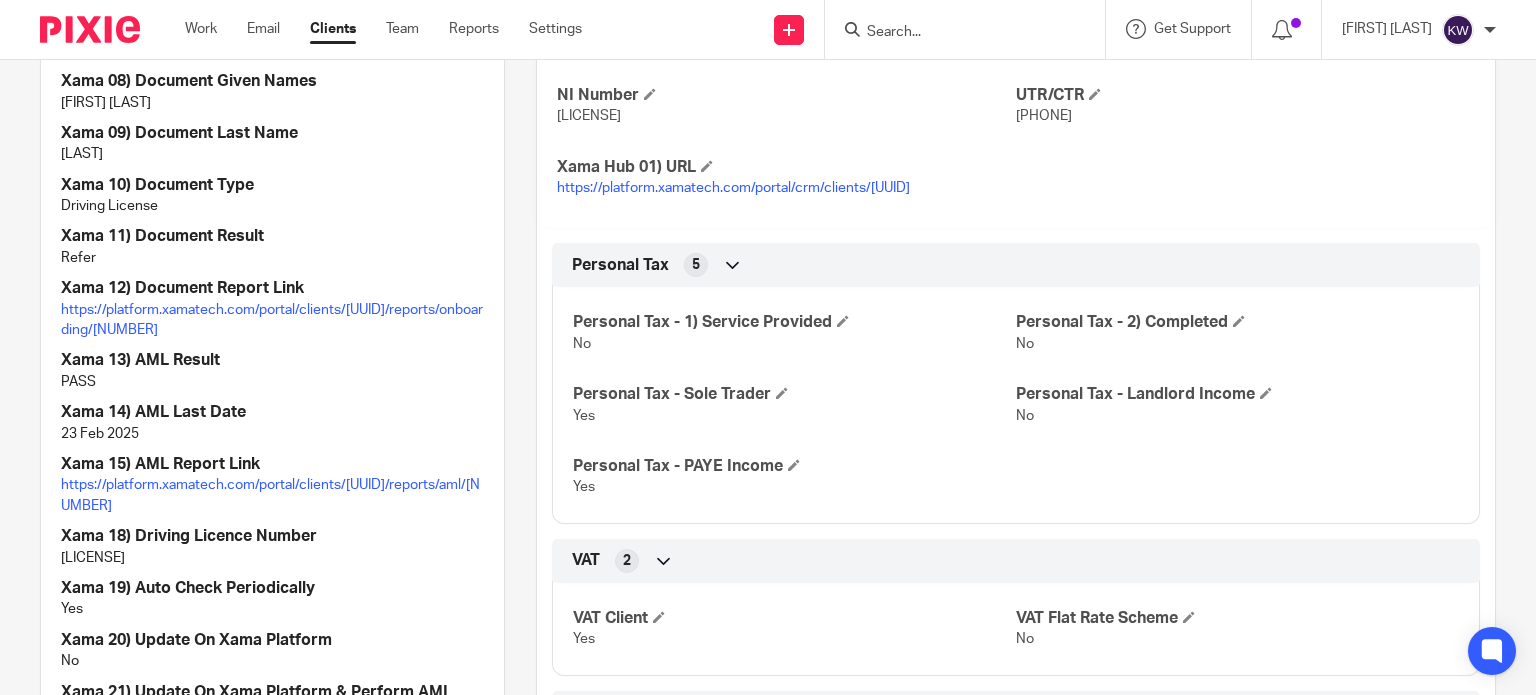 click on "https://platform.xamatech.com/portal/clients/[UUID]/reports/onboarding/[NUMBER]" at bounding box center [272, 320] 